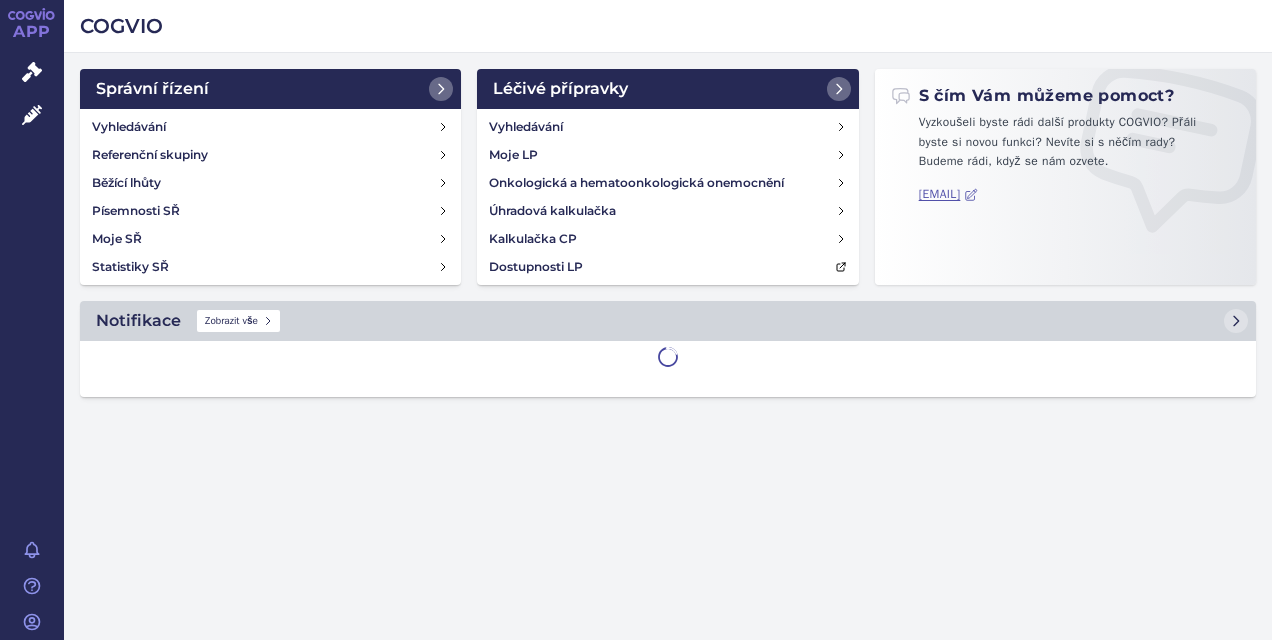 scroll, scrollTop: 0, scrollLeft: 0, axis: both 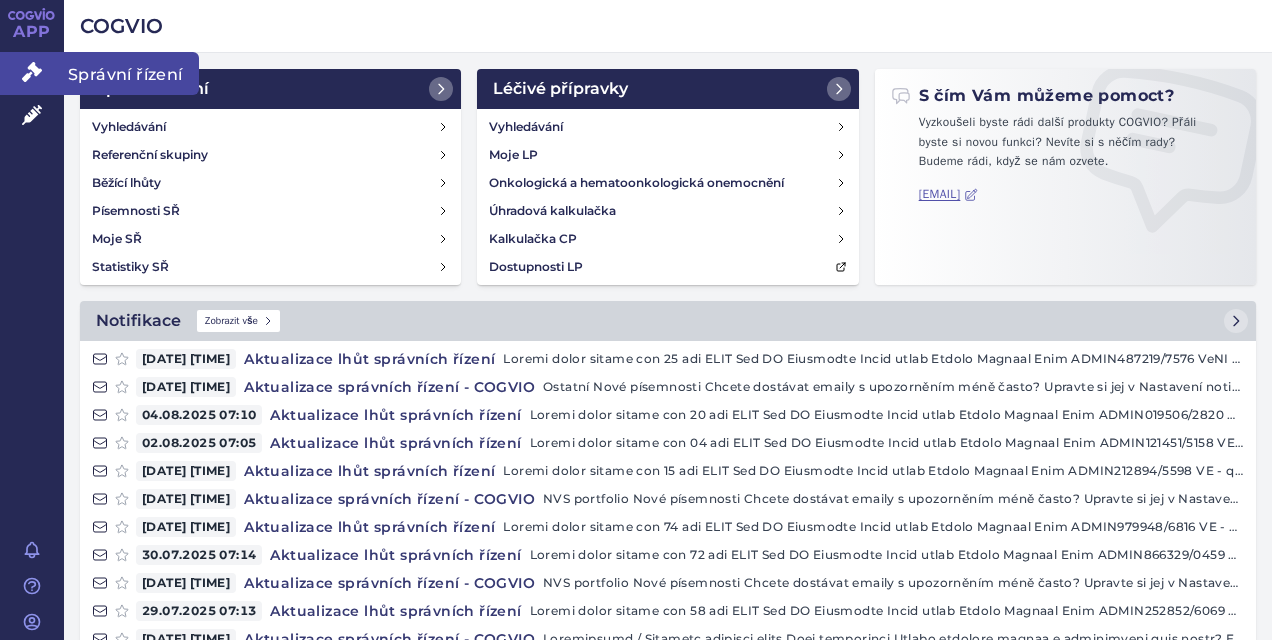 click on "Správní řízení" at bounding box center (32, 73) 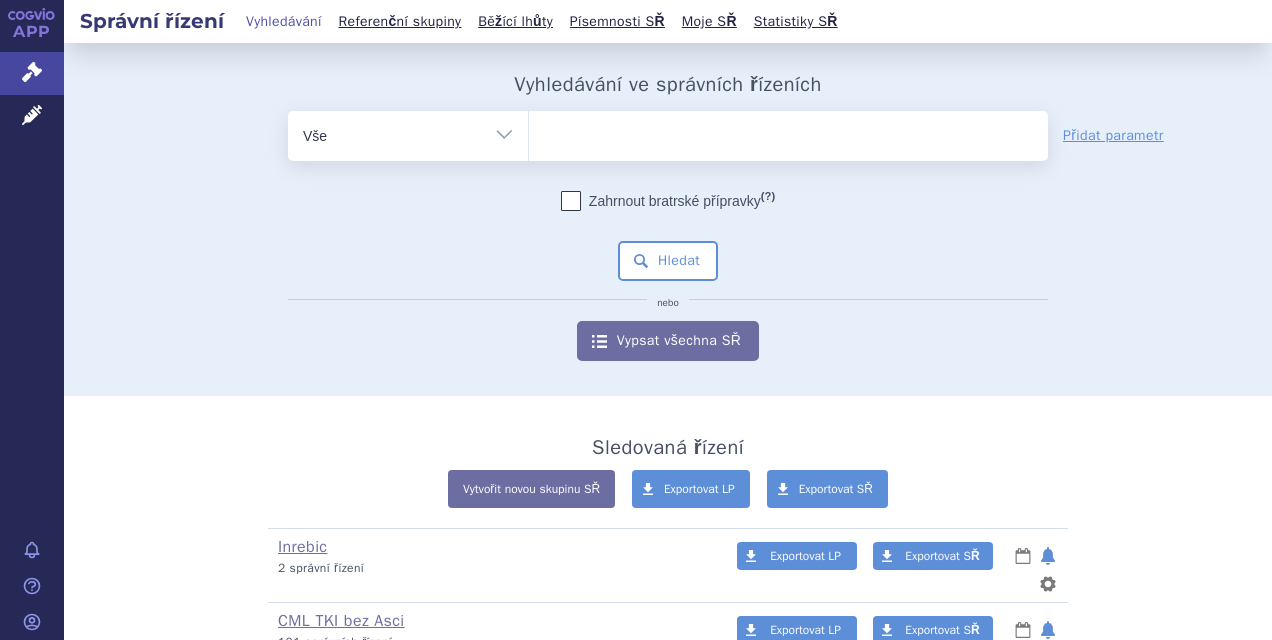 scroll, scrollTop: 0, scrollLeft: 0, axis: both 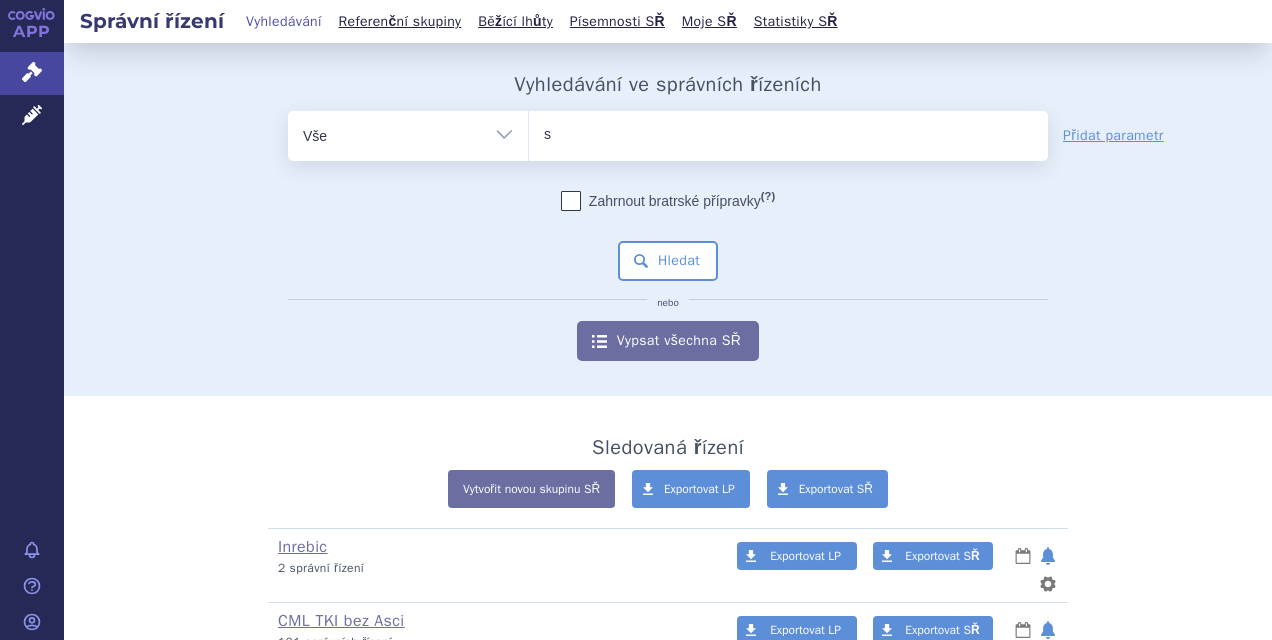 type on "sce" 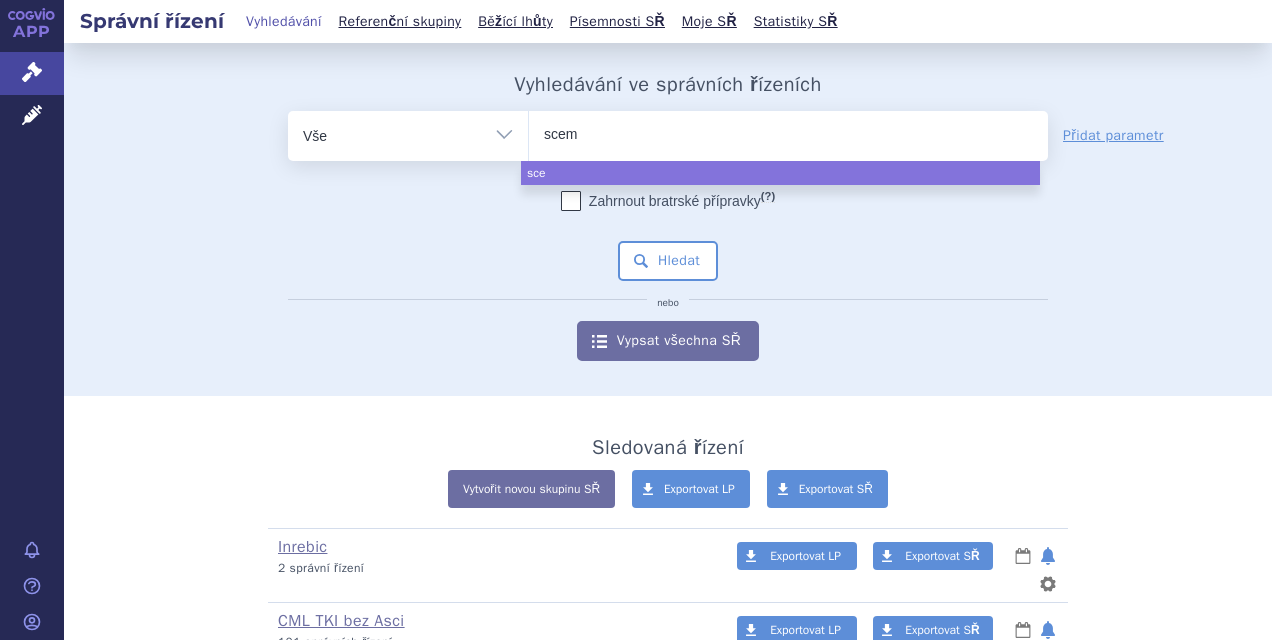 type on "scemb" 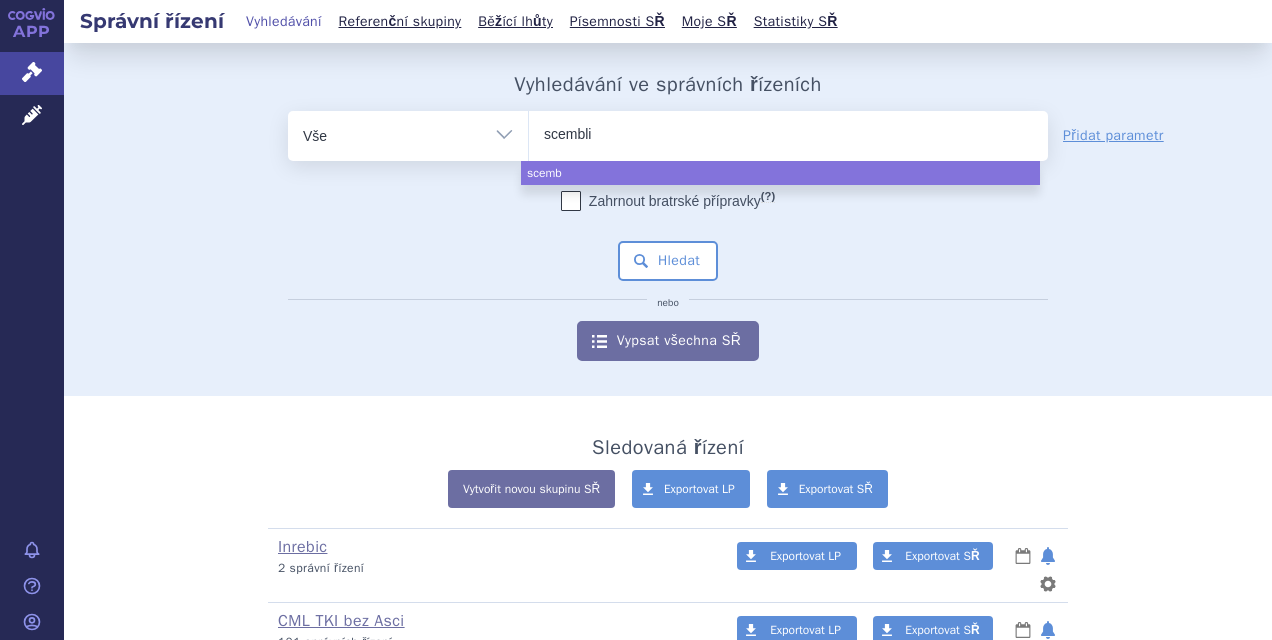 type on "scemblix" 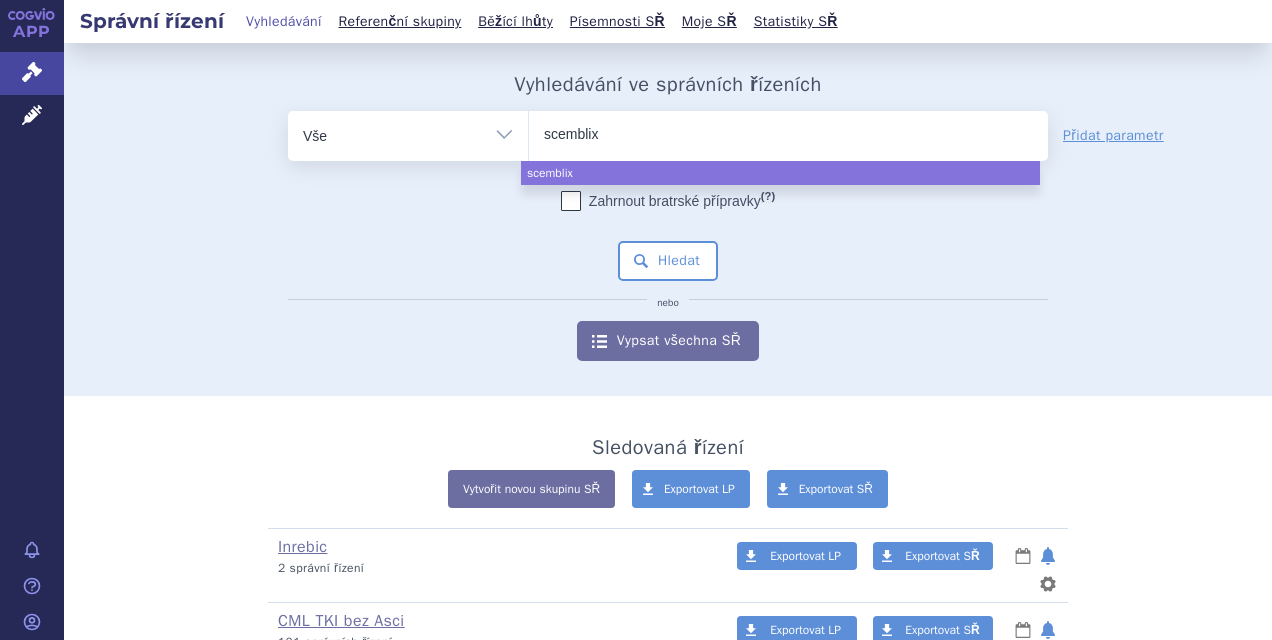 select on "scemblix" 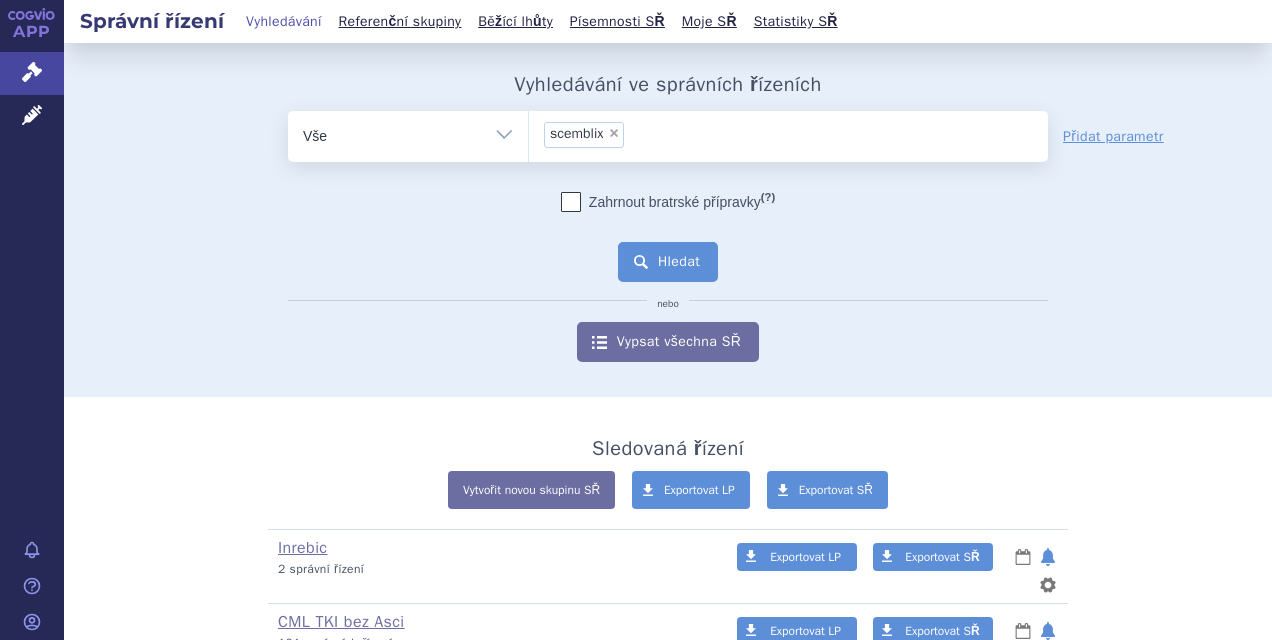 click on "Hledat" at bounding box center (668, 262) 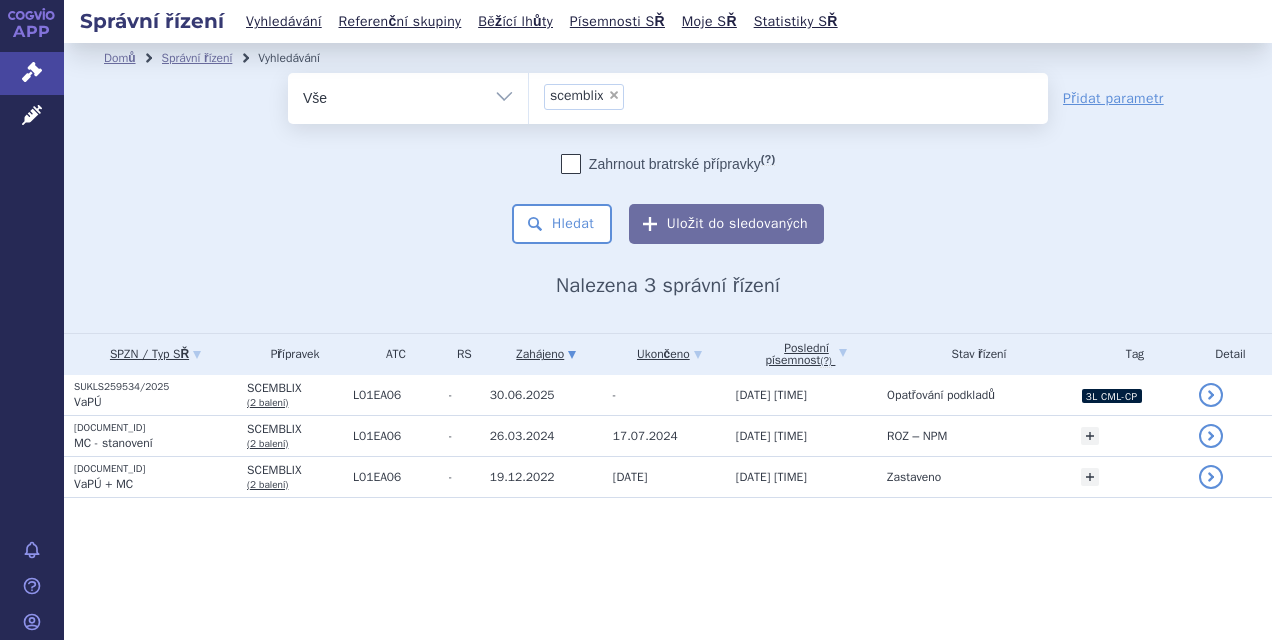 scroll, scrollTop: 0, scrollLeft: 0, axis: both 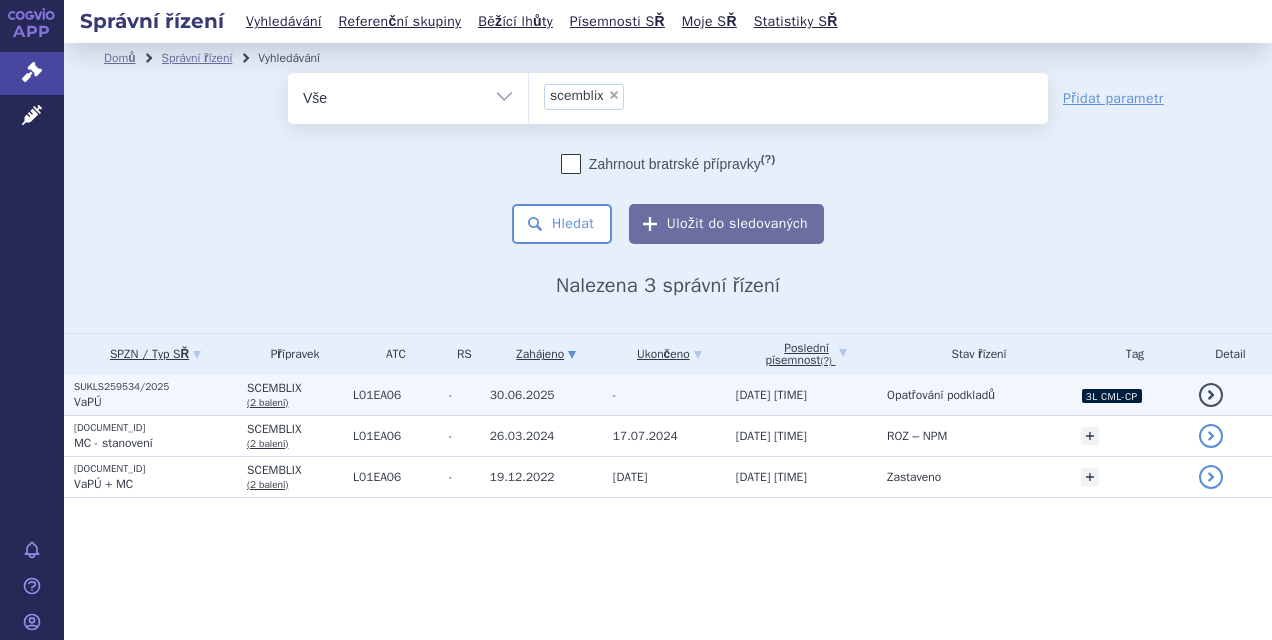 click on "-" at bounding box center (664, 395) 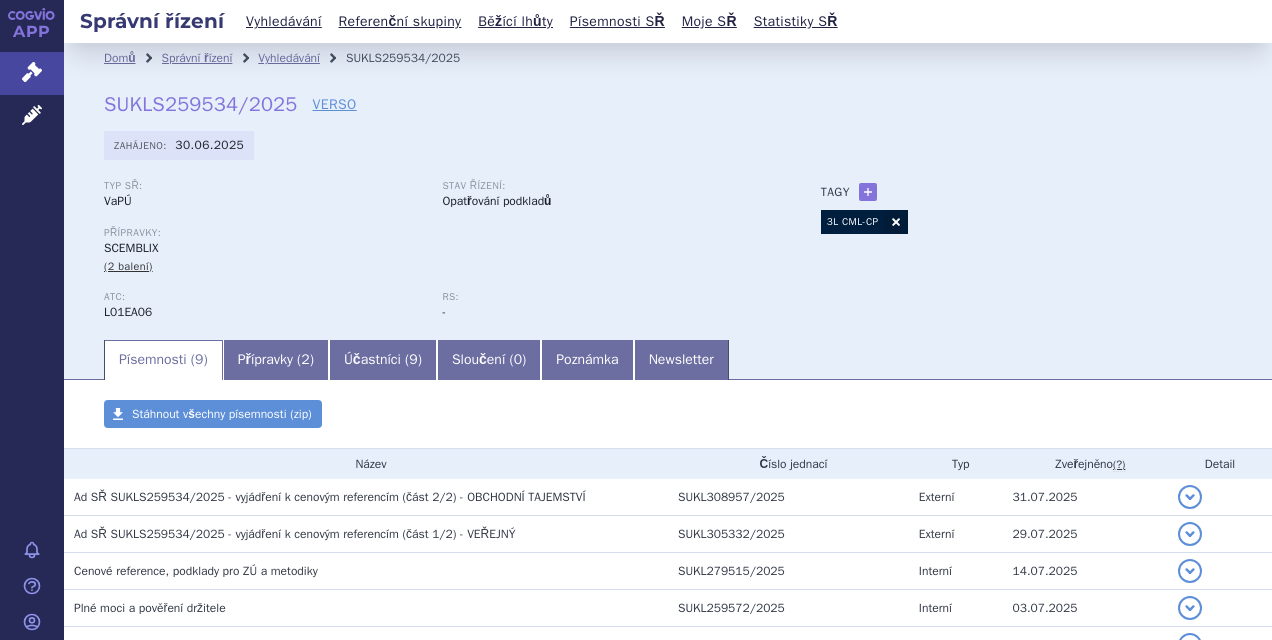 scroll, scrollTop: 0, scrollLeft: 0, axis: both 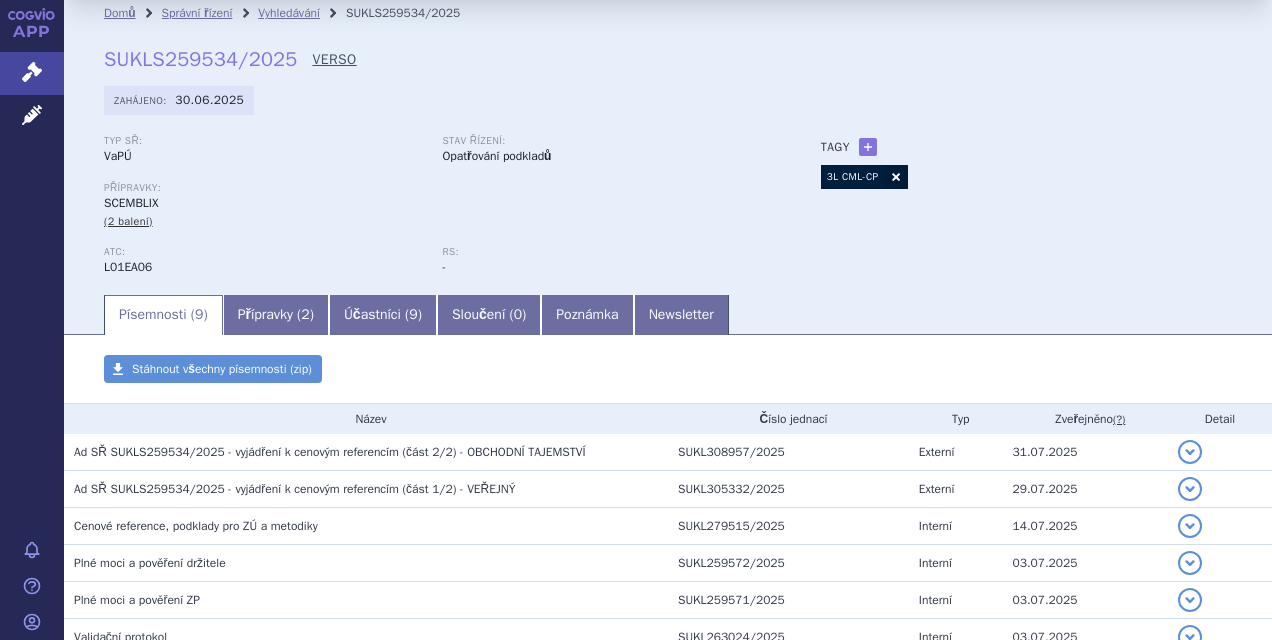 click on "VERSO" at bounding box center [334, 60] 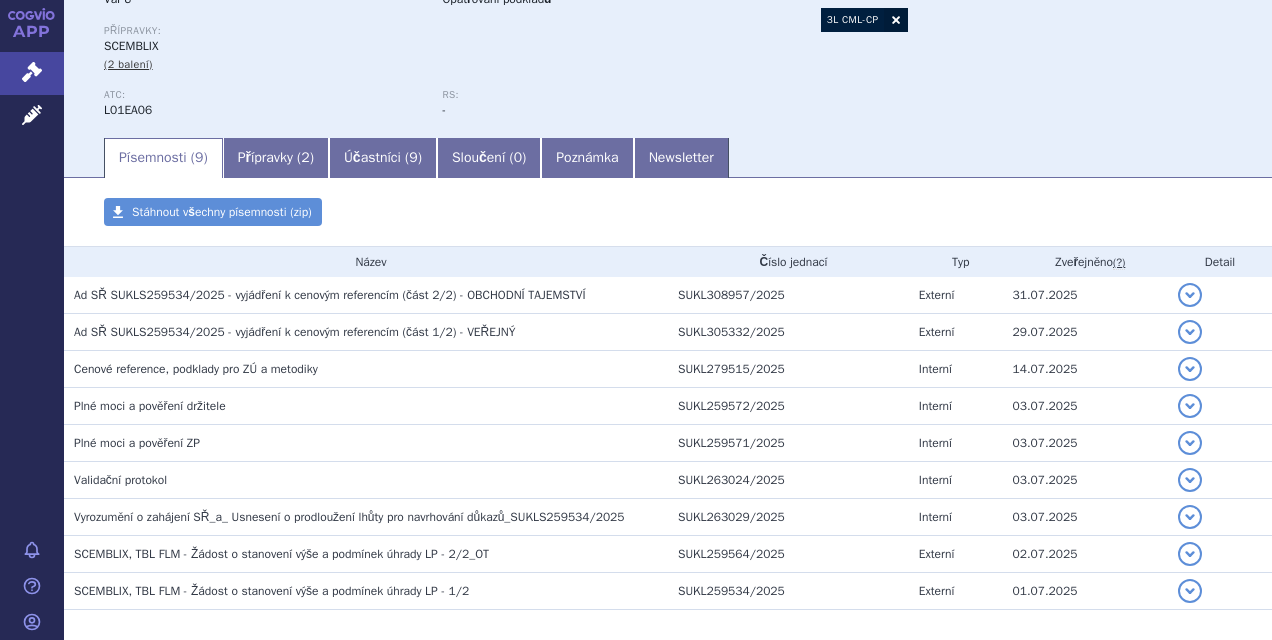 scroll, scrollTop: 200, scrollLeft: 0, axis: vertical 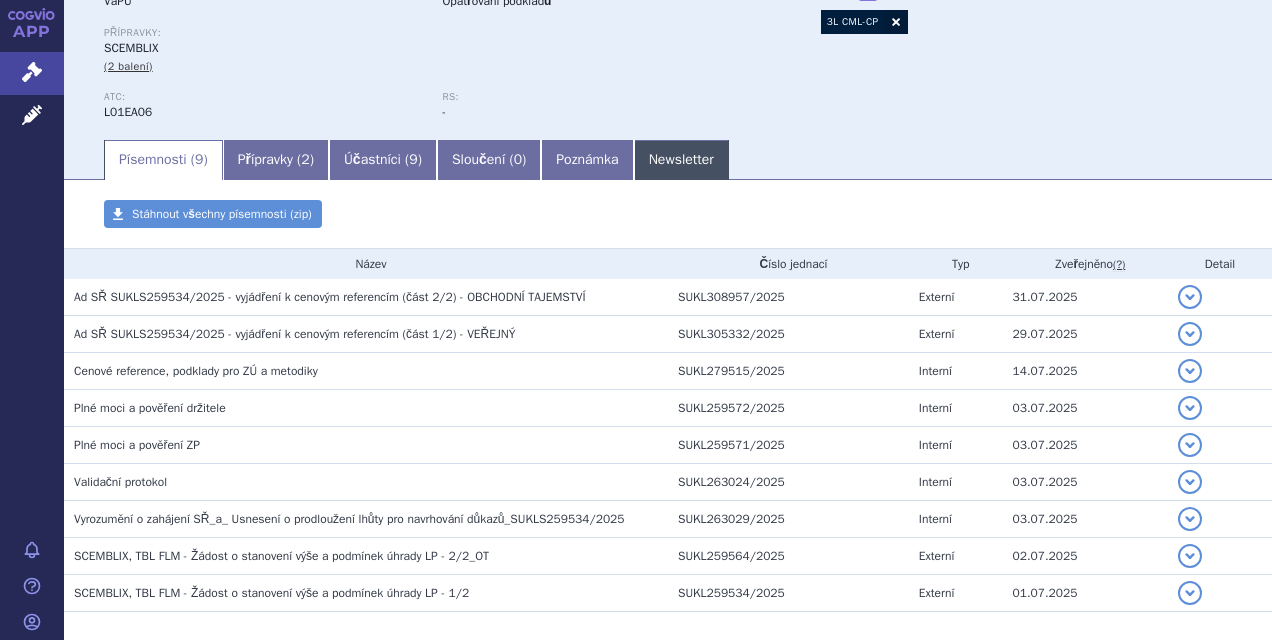 click on "Newsletter" at bounding box center [681, 160] 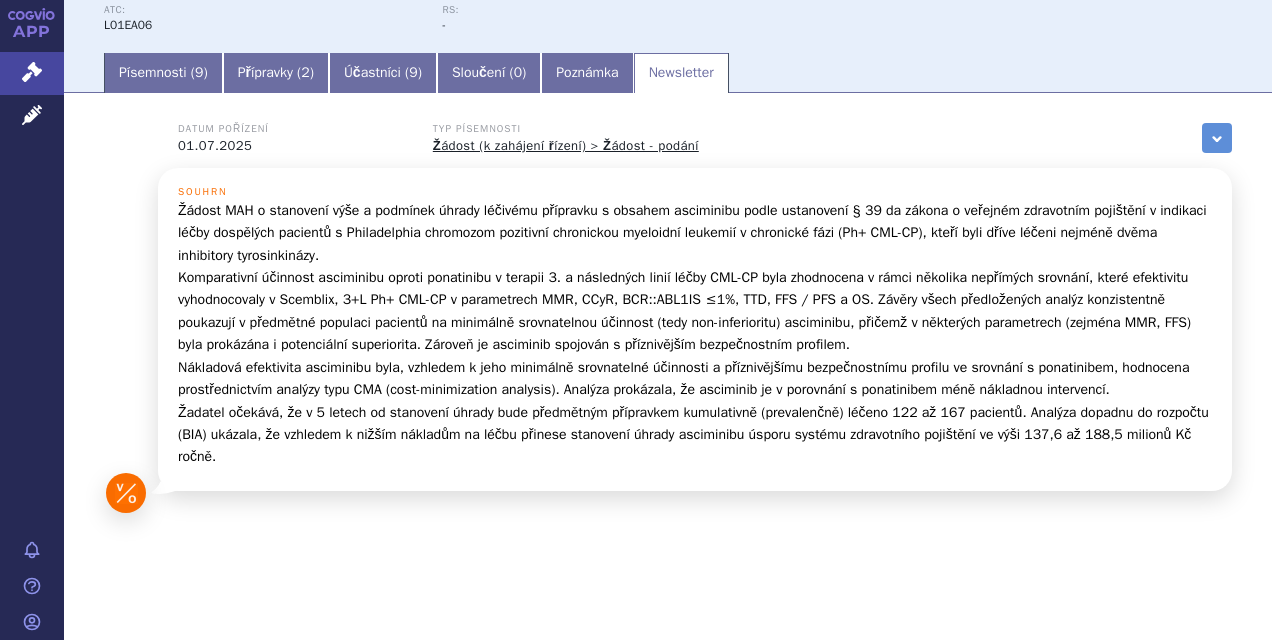 scroll, scrollTop: 288, scrollLeft: 0, axis: vertical 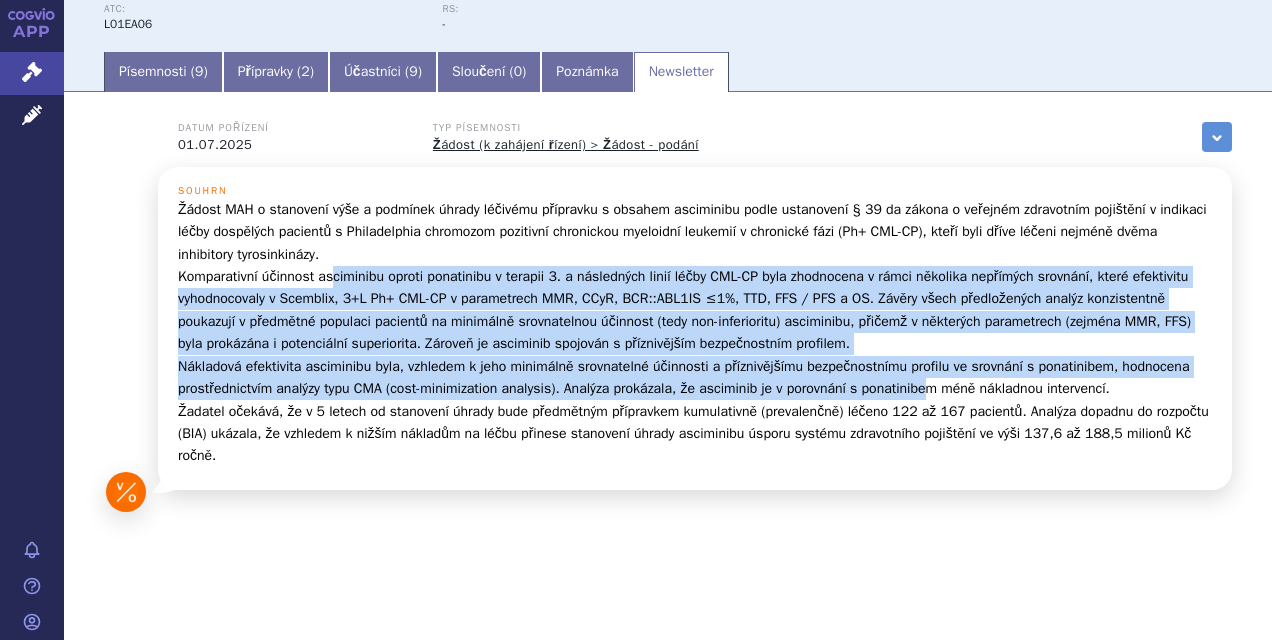 drag, startPoint x: 332, startPoint y: 280, endPoint x: 1000, endPoint y: 396, distance: 677.9971 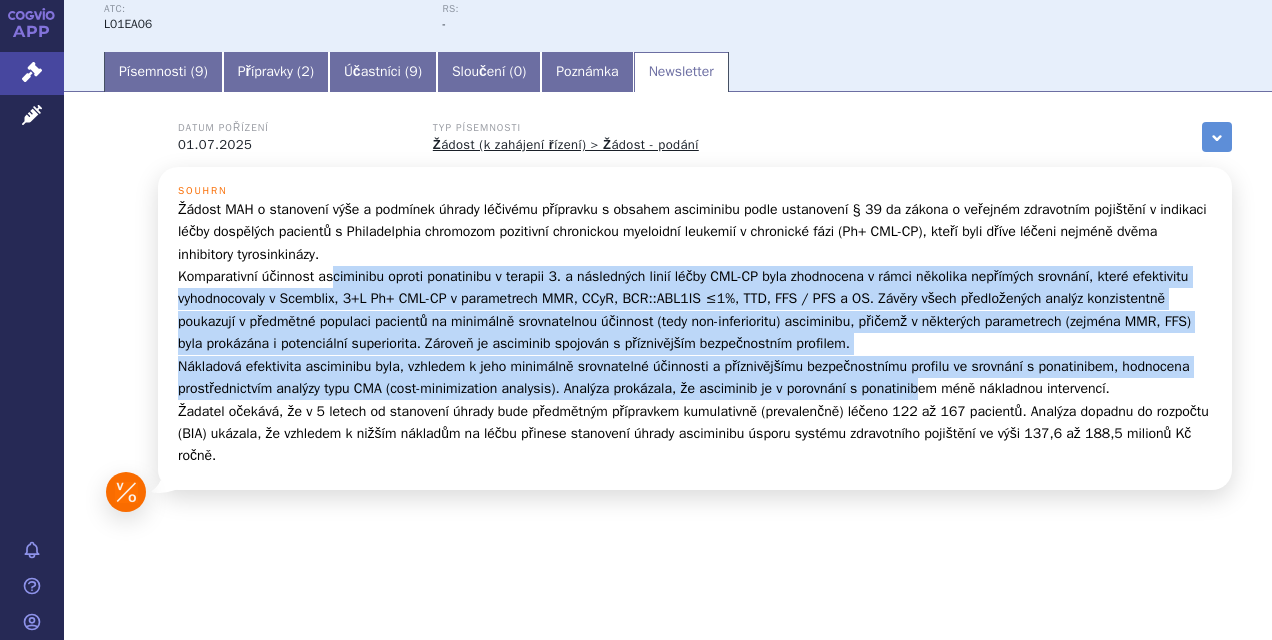 click on "Žádost MAH o stanovení výše a podmínek úhrady léčivému přípravku s obsahem asciminibu podle ustanovení § 39 da zákona o veřejném zdravotním pojištění v indikaci léčby dospělých pacientů s Philadelphia chromozom pozitivní chronickou myeloidní leukemií v chronické fázi (Ph+ CML-CP), kteří byli dříve léčeni nejméně dvěma inhibitory tyrosinkinázy.
Nákladová efektivita asciminibu byla, vzhledem k jeho minimálně srovnatelné účinnosti a příznivějšímu bezpečnostnímu profilu ve srovnání s ponatinibem, hodnocena prostřednictvím analýzy typu CMA (cost-minimization analysis). Analýza prokázala, že asciminib je v porovnání s ponatinibem méně nákladnou intervencí." at bounding box center (695, 333) 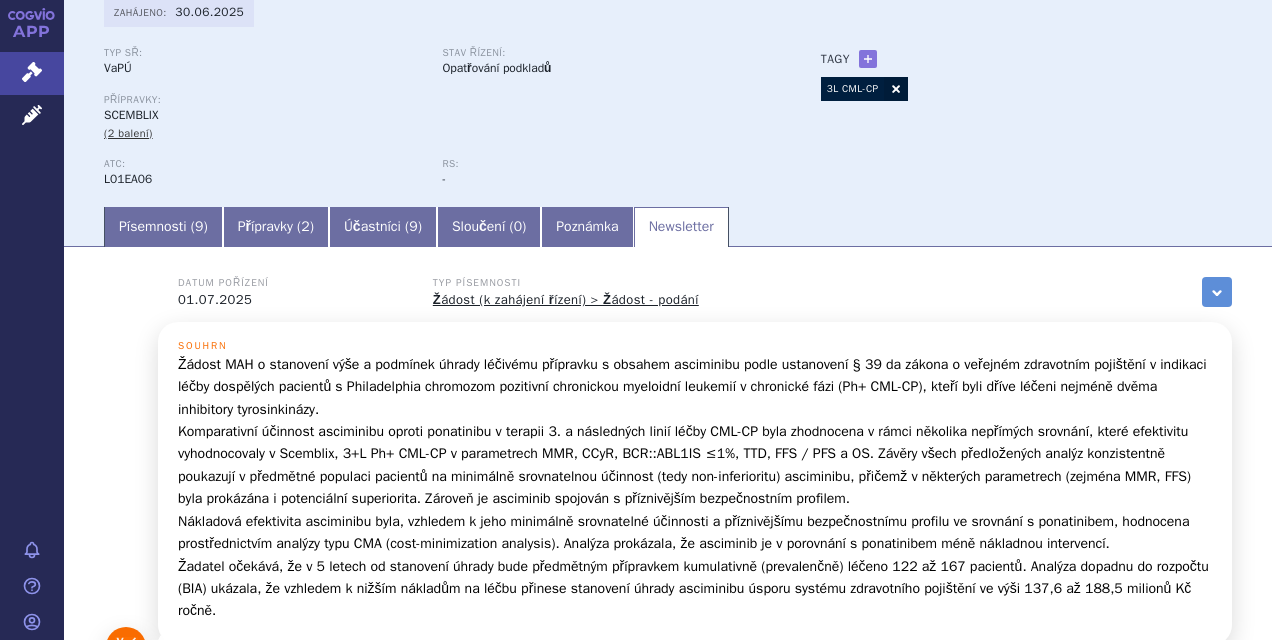 scroll, scrollTop: 132, scrollLeft: 0, axis: vertical 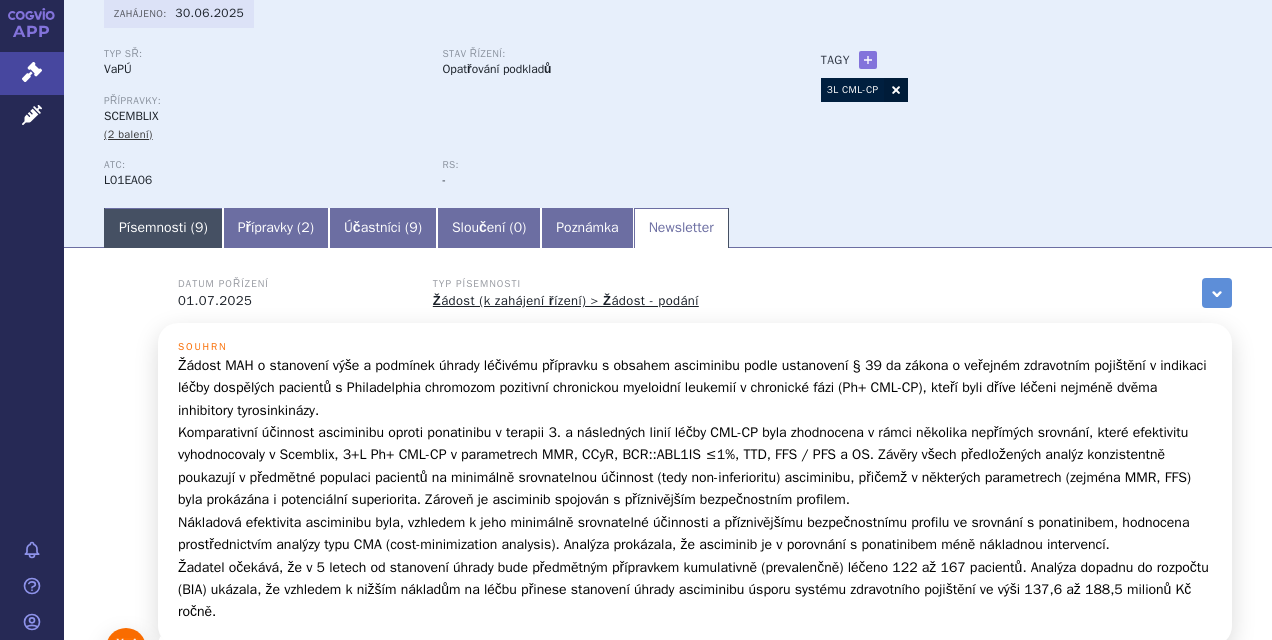 click on "Písemnosti ( 9 )" at bounding box center [163, 228] 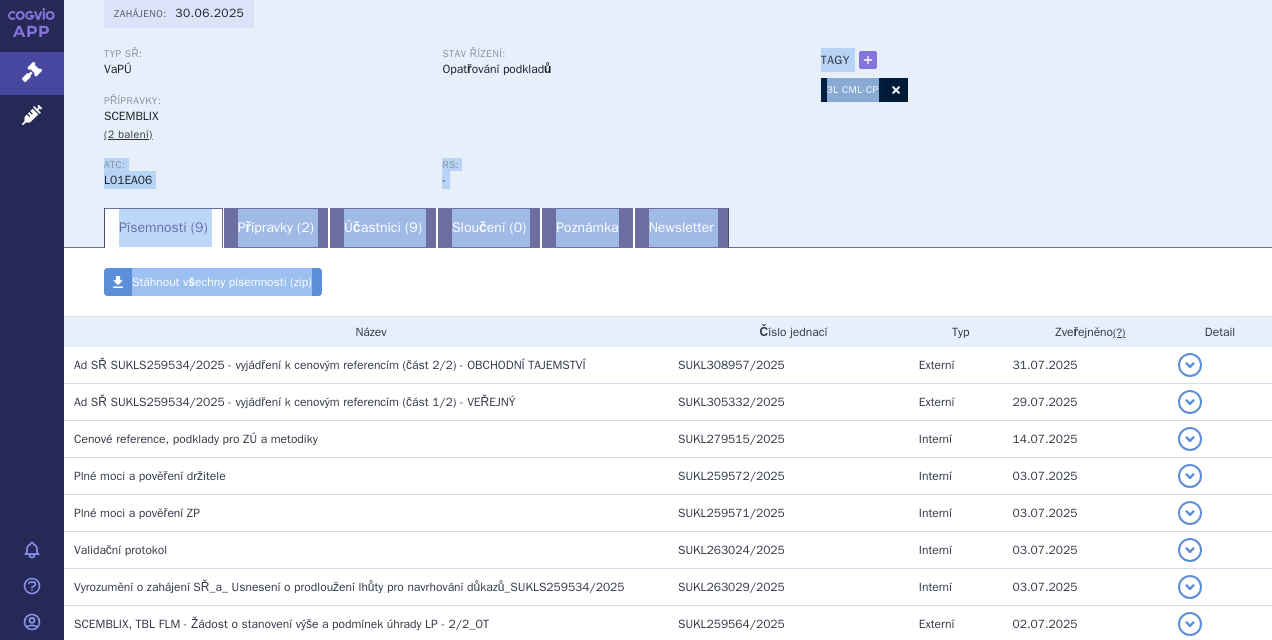 drag, startPoint x: 424, startPoint y: 136, endPoint x: 468, endPoint y: 285, distance: 155.36087 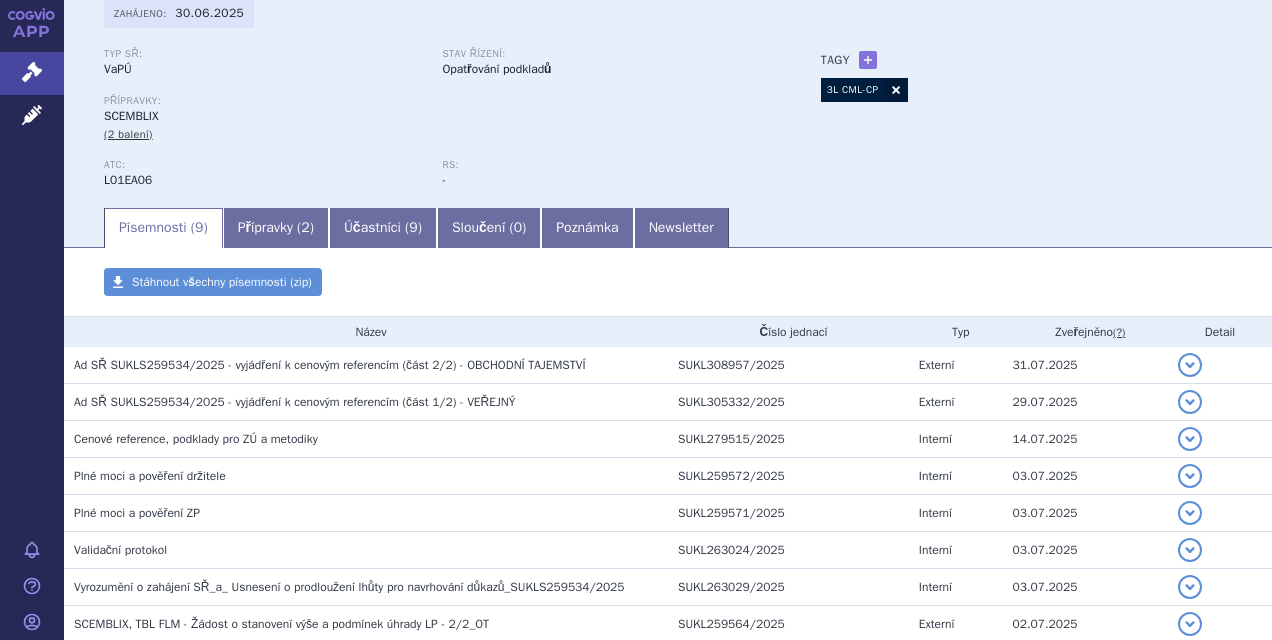 click on "Stáhnout všechny písemnosti (zip)" at bounding box center [668, 292] 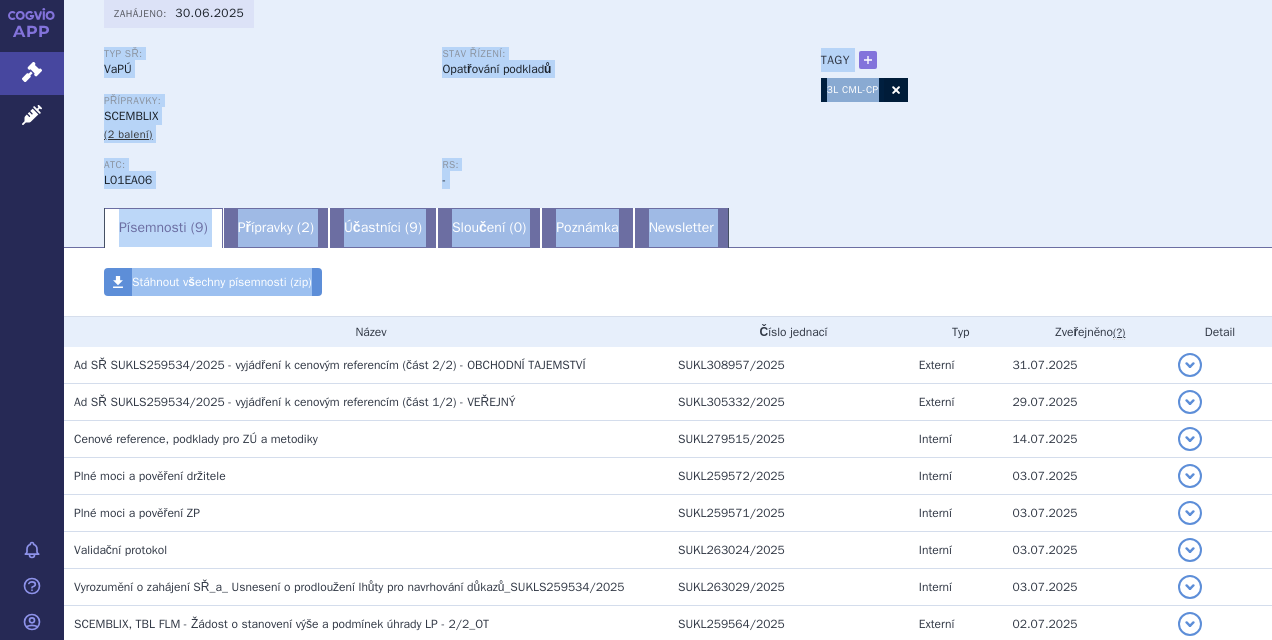 drag, startPoint x: 433, startPoint y: 287, endPoint x: 436, endPoint y: 35, distance: 252.01785 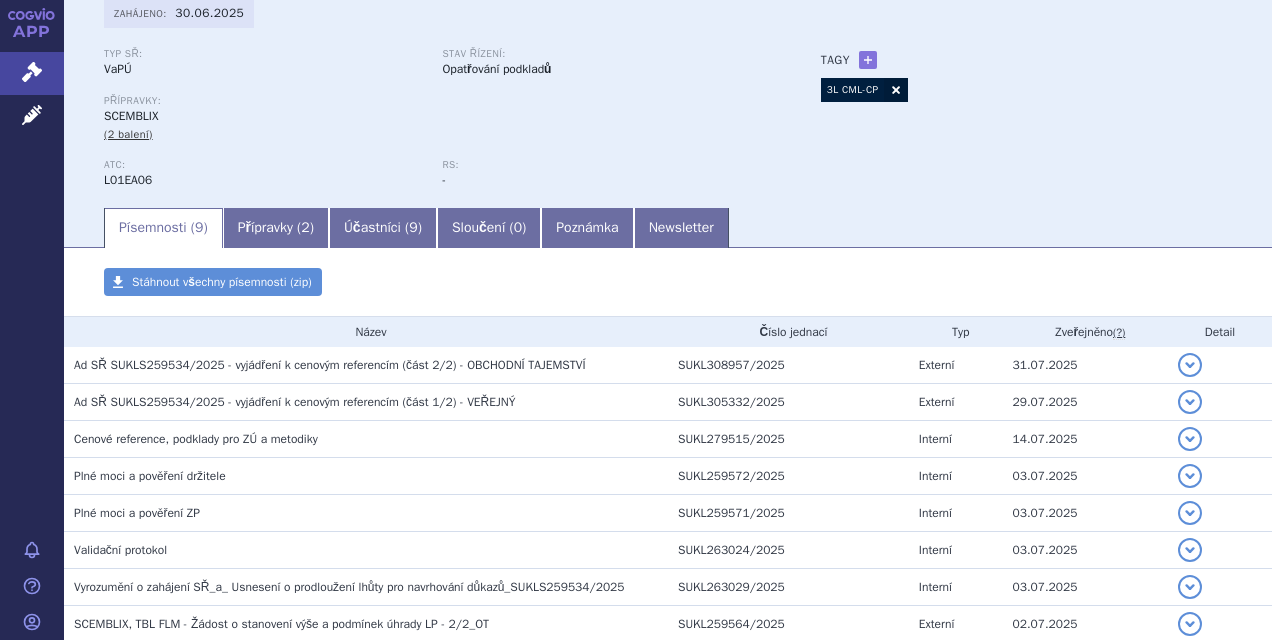 click on "Stáhnout všechny písemnosti (zip)" at bounding box center (668, 292) 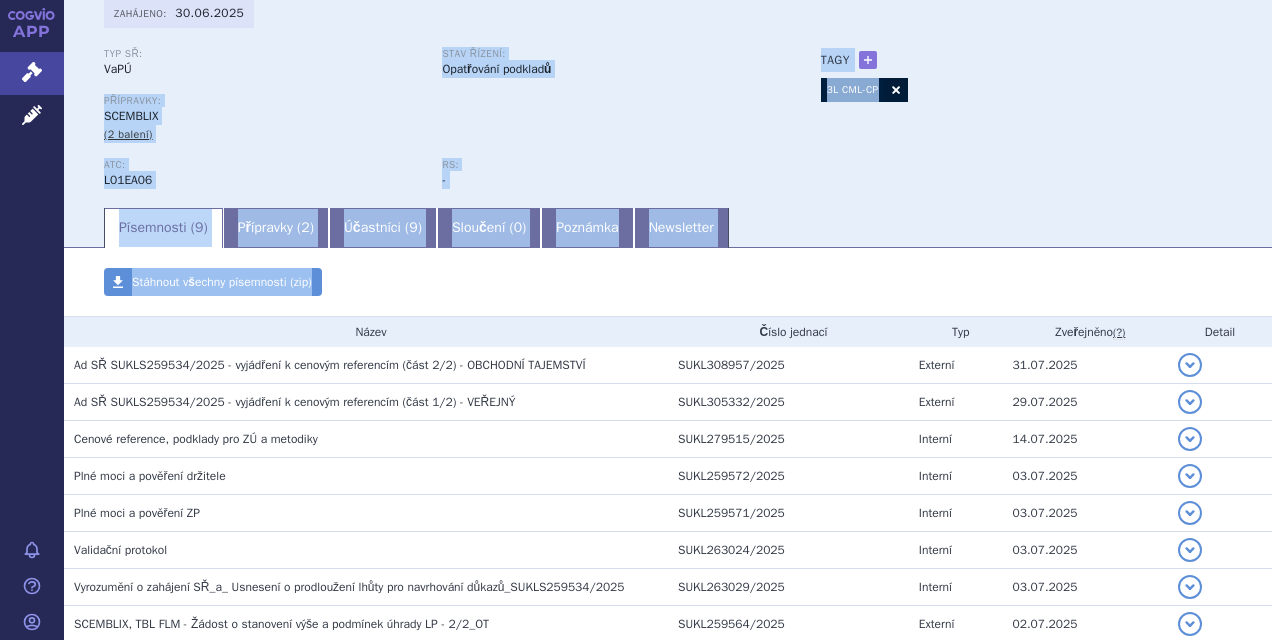 drag, startPoint x: 436, startPoint y: 287, endPoint x: 438, endPoint y: 43, distance: 244.0082 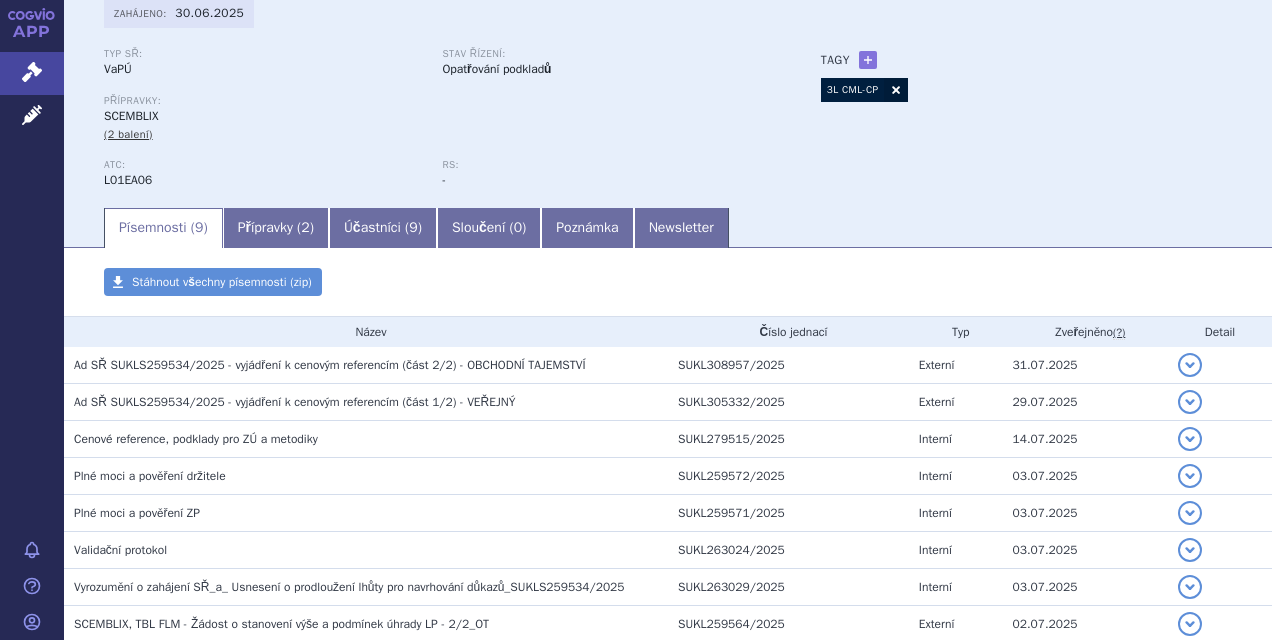 drag, startPoint x: 438, startPoint y: 43, endPoint x: 429, endPoint y: 36, distance: 11.401754 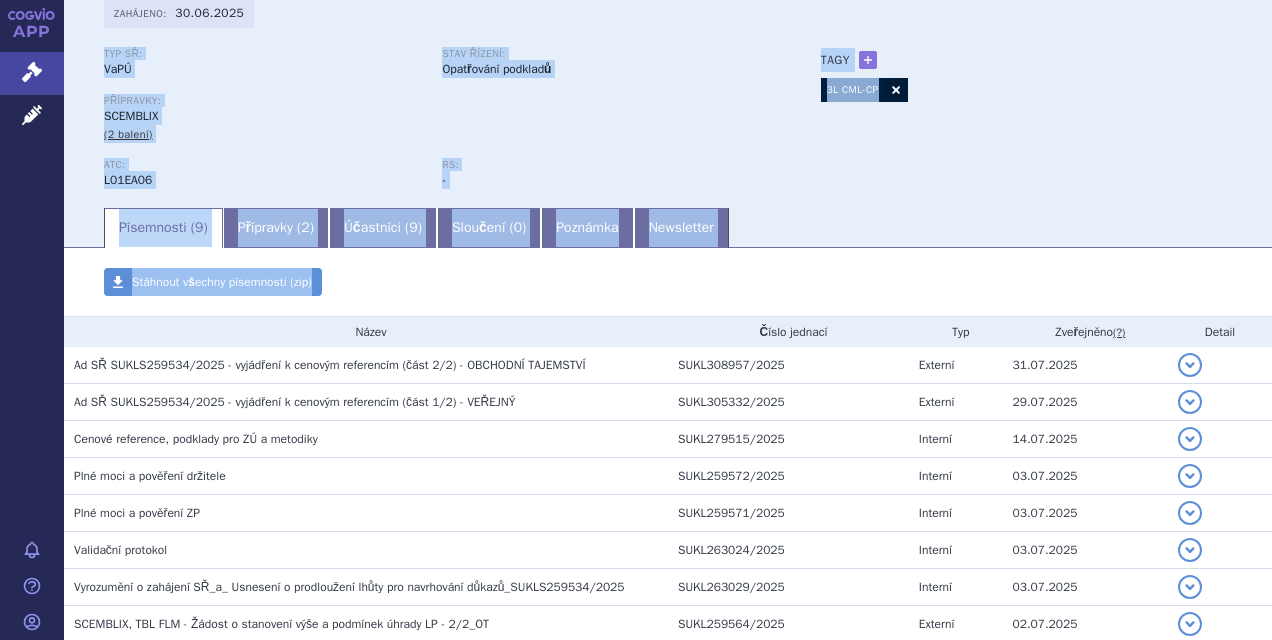 drag, startPoint x: 429, startPoint y: 36, endPoint x: 442, endPoint y: 292, distance: 256.32986 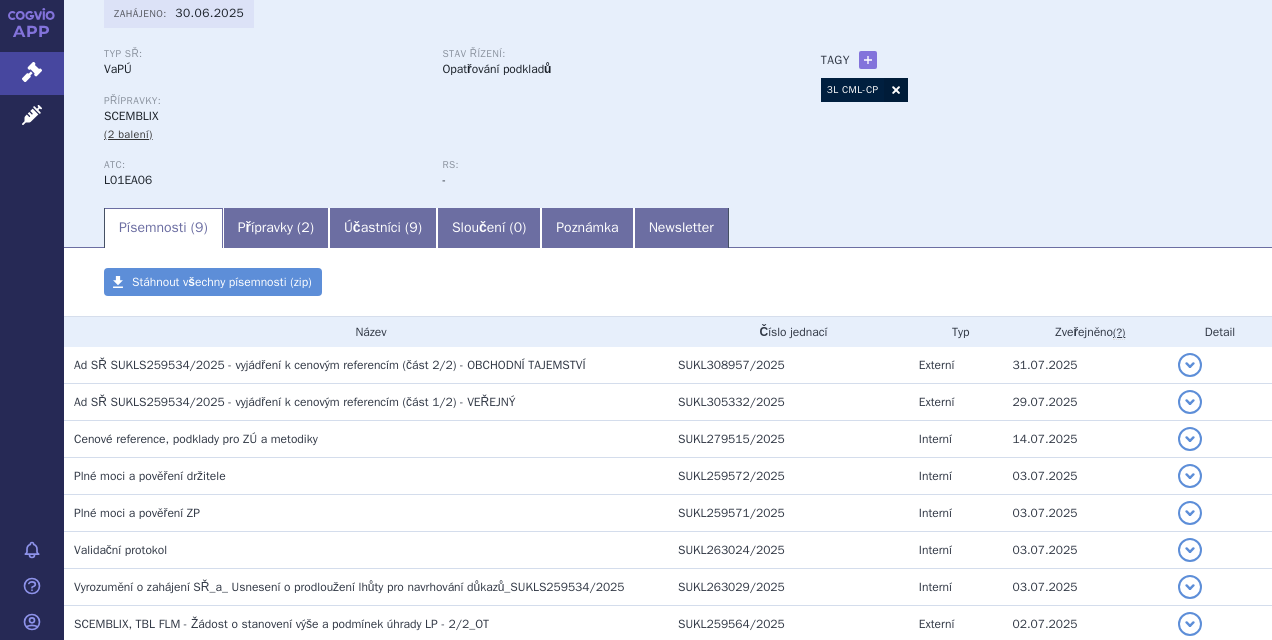 click on "Stáhnout všechny písemnosti (zip)" at bounding box center [668, 292] 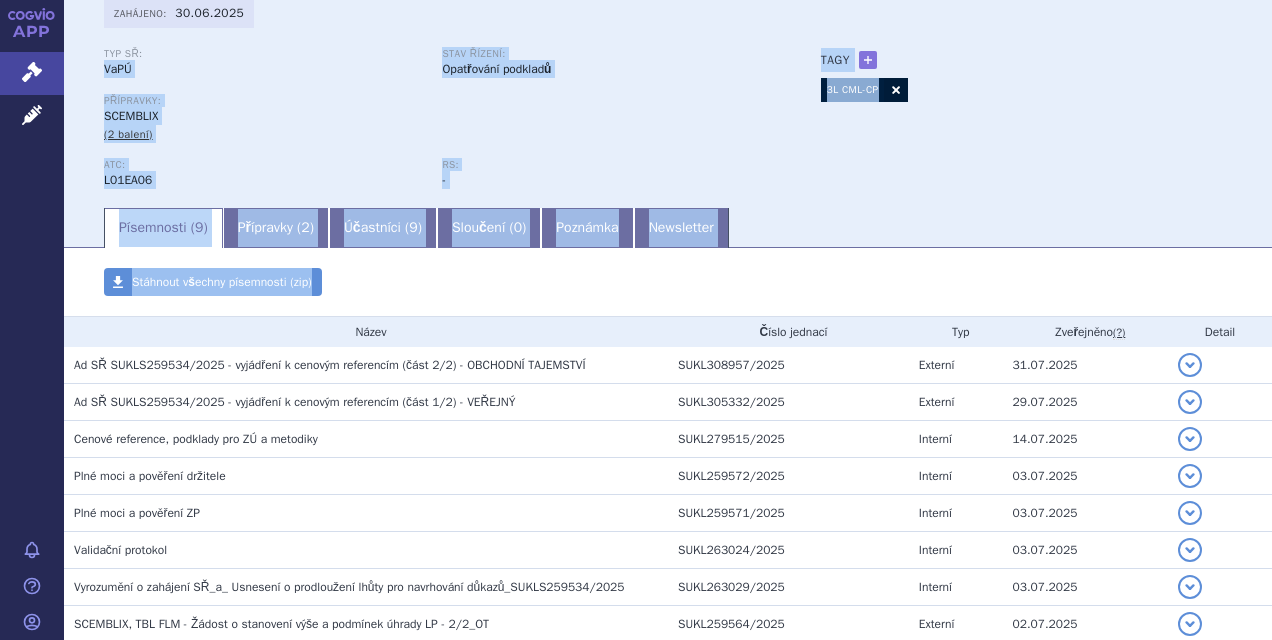 drag, startPoint x: 442, startPoint y: 292, endPoint x: 428, endPoint y: 46, distance: 246.39806 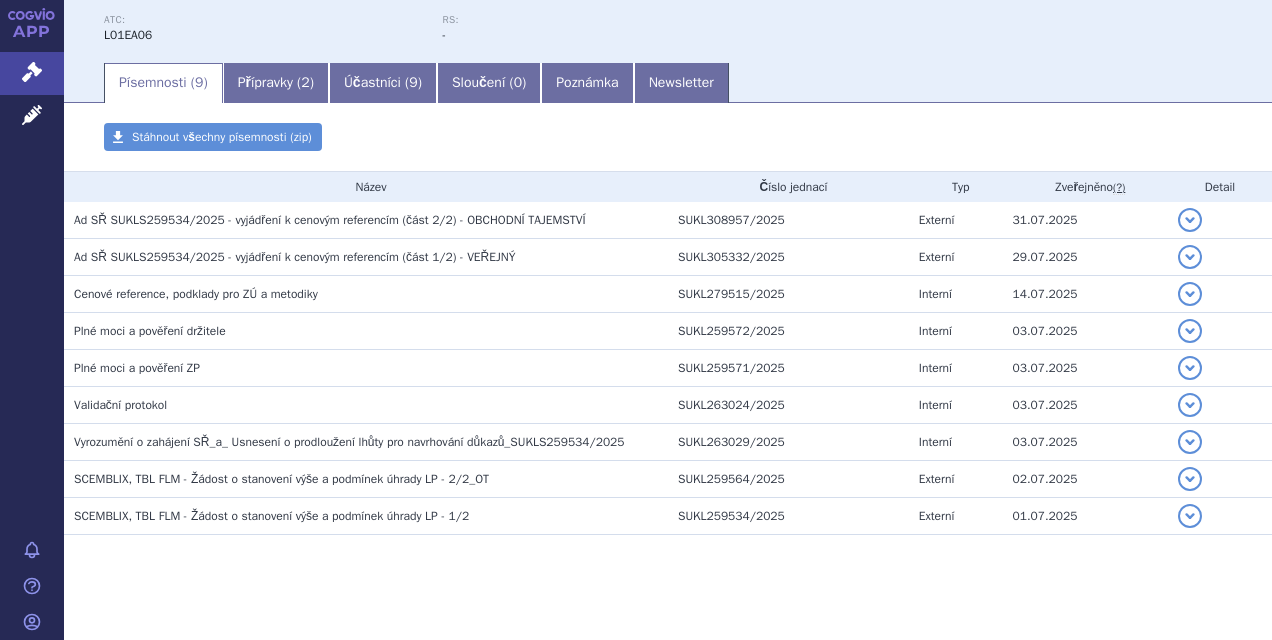 scroll, scrollTop: 290, scrollLeft: 0, axis: vertical 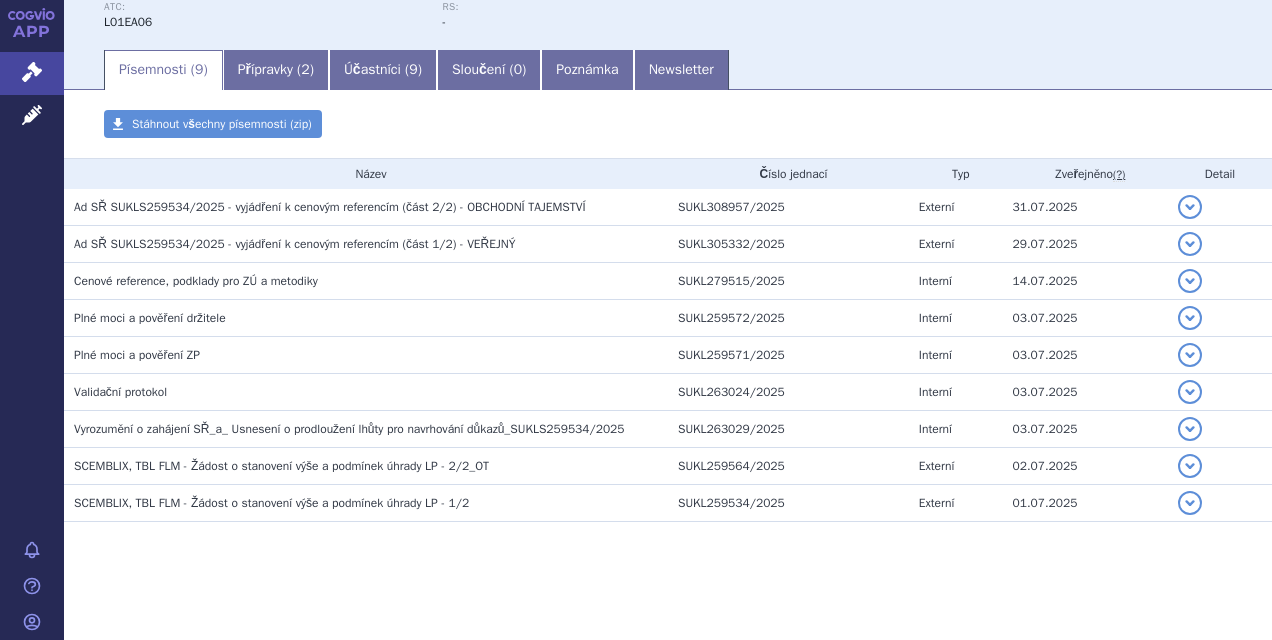drag, startPoint x: 731, startPoint y: 546, endPoint x: 778, endPoint y: 123, distance: 425.6031 